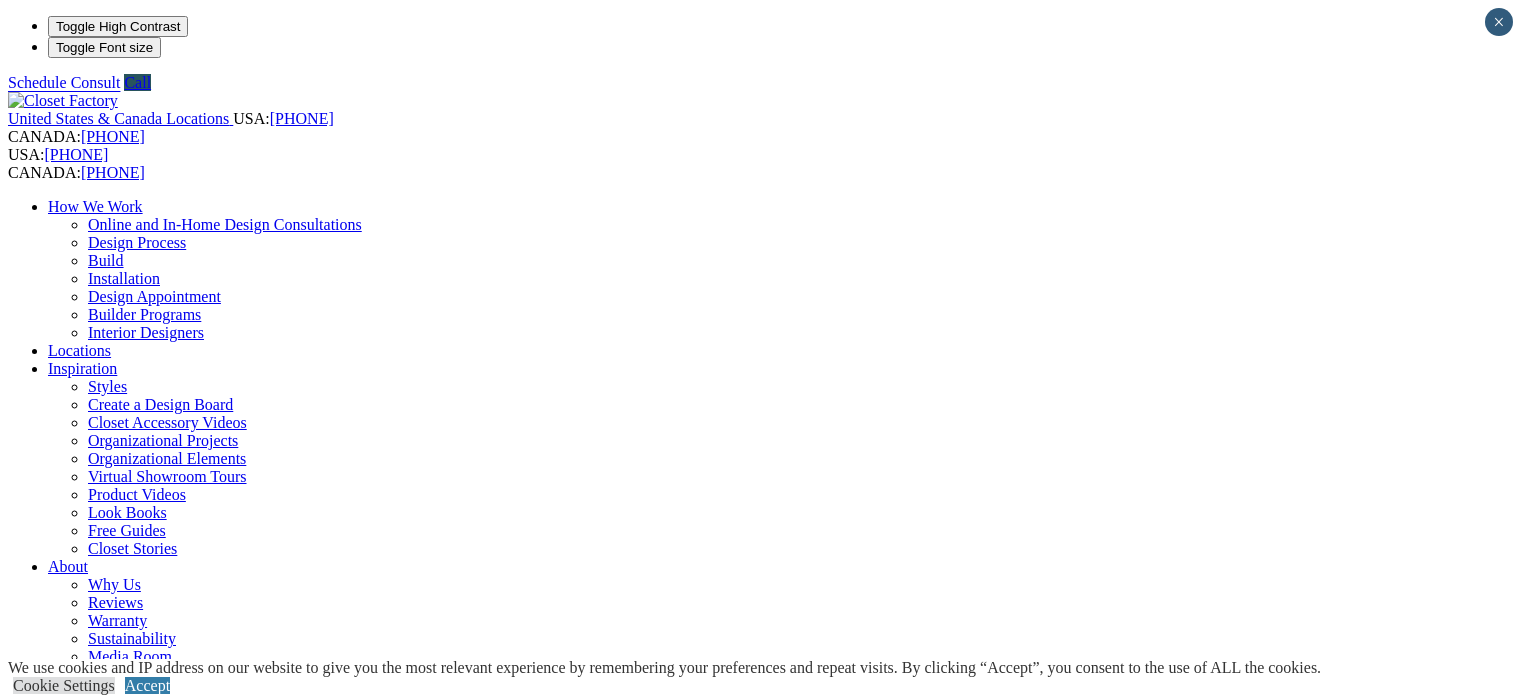 scroll, scrollTop: 0, scrollLeft: 0, axis: both 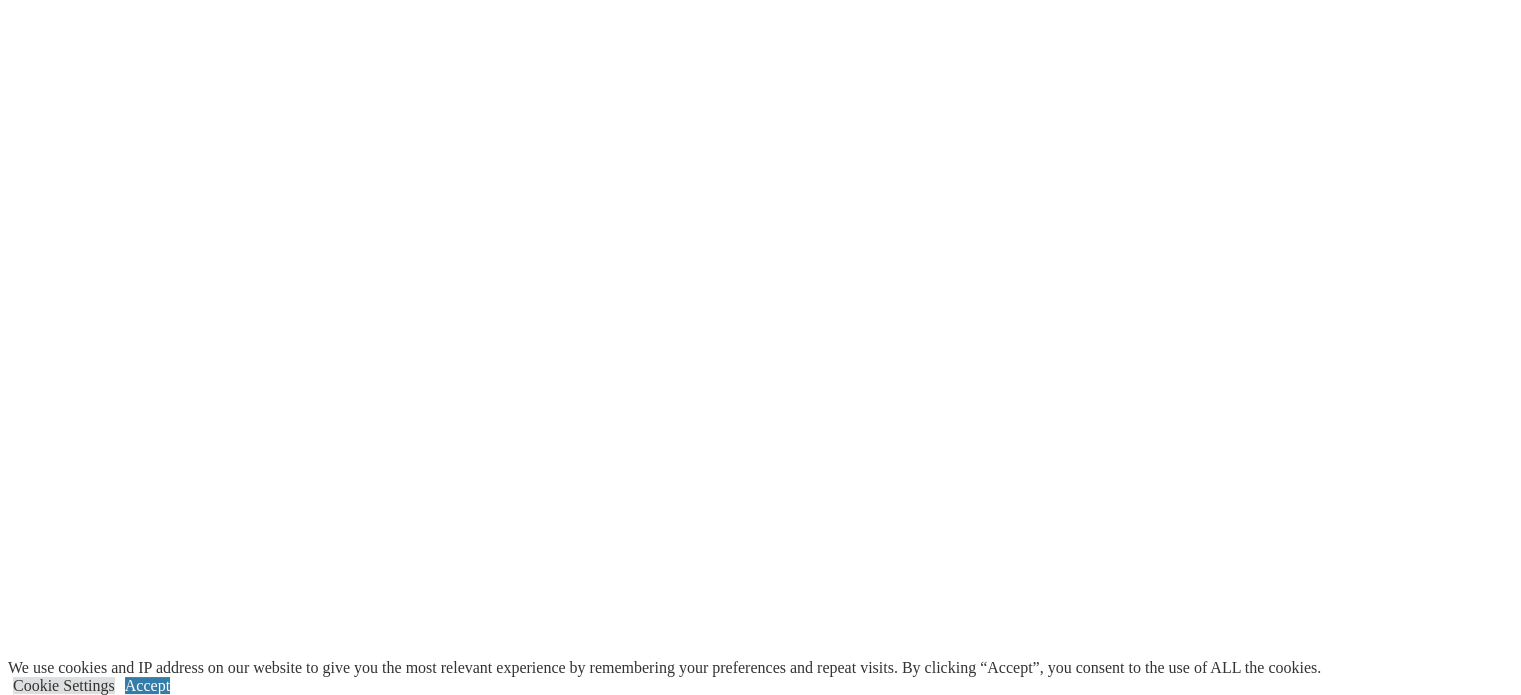 click on "Home Office" at bounding box center [90, -5100] 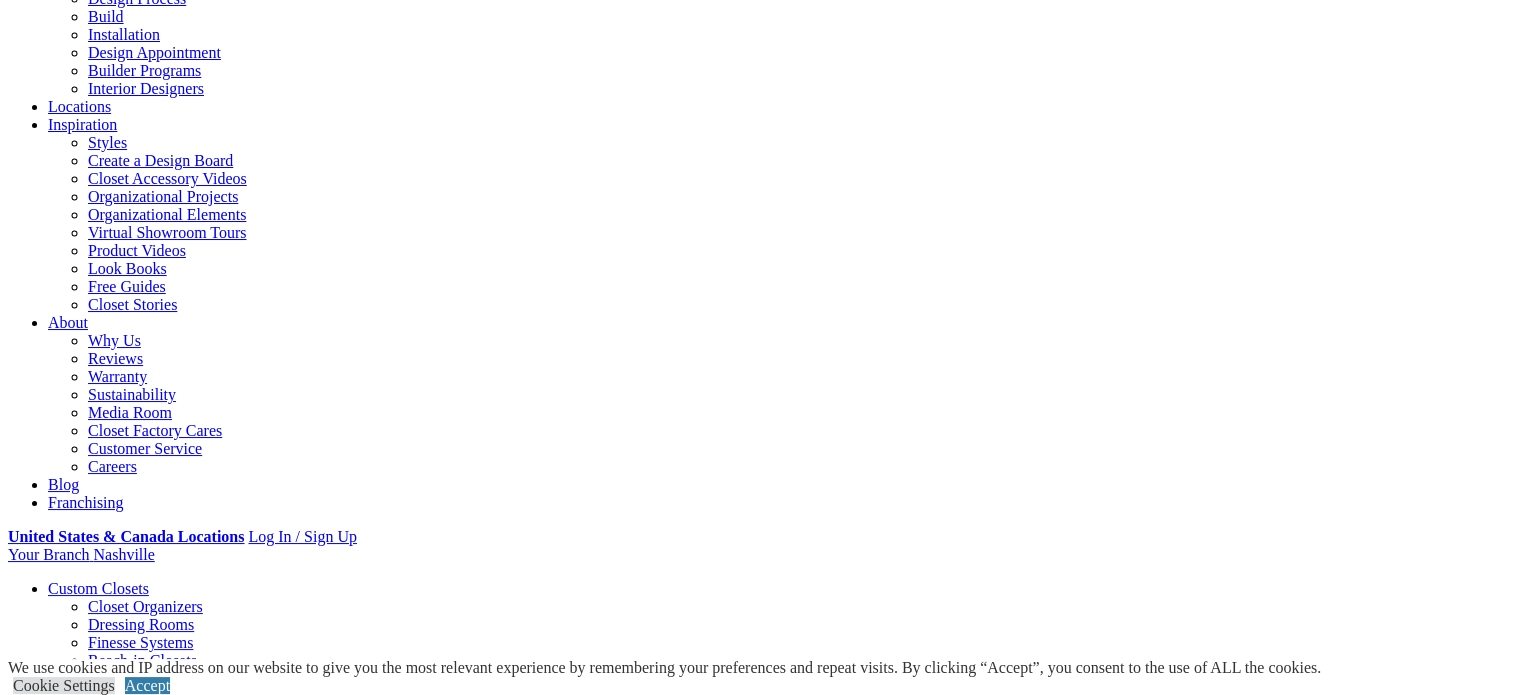 scroll, scrollTop: 244, scrollLeft: 0, axis: vertical 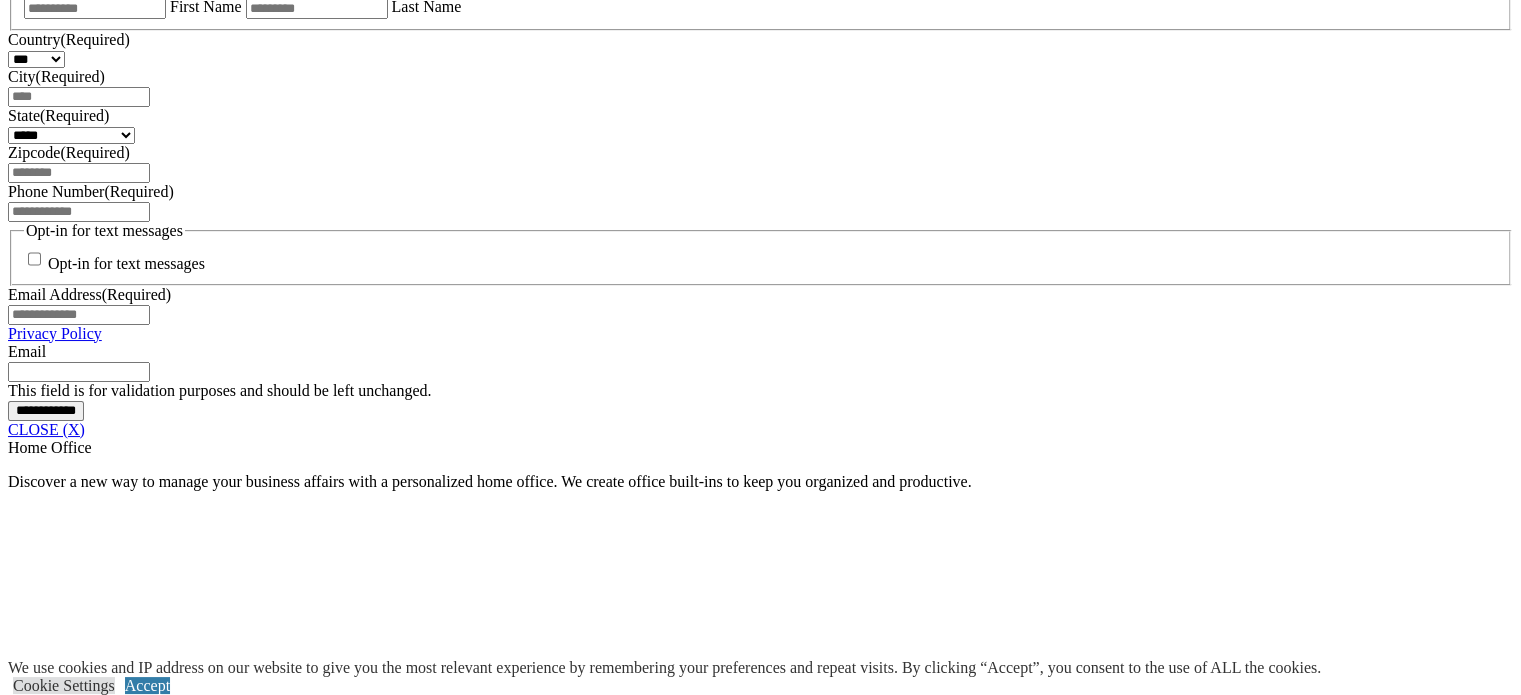 click at bounding box center [74, 1957] 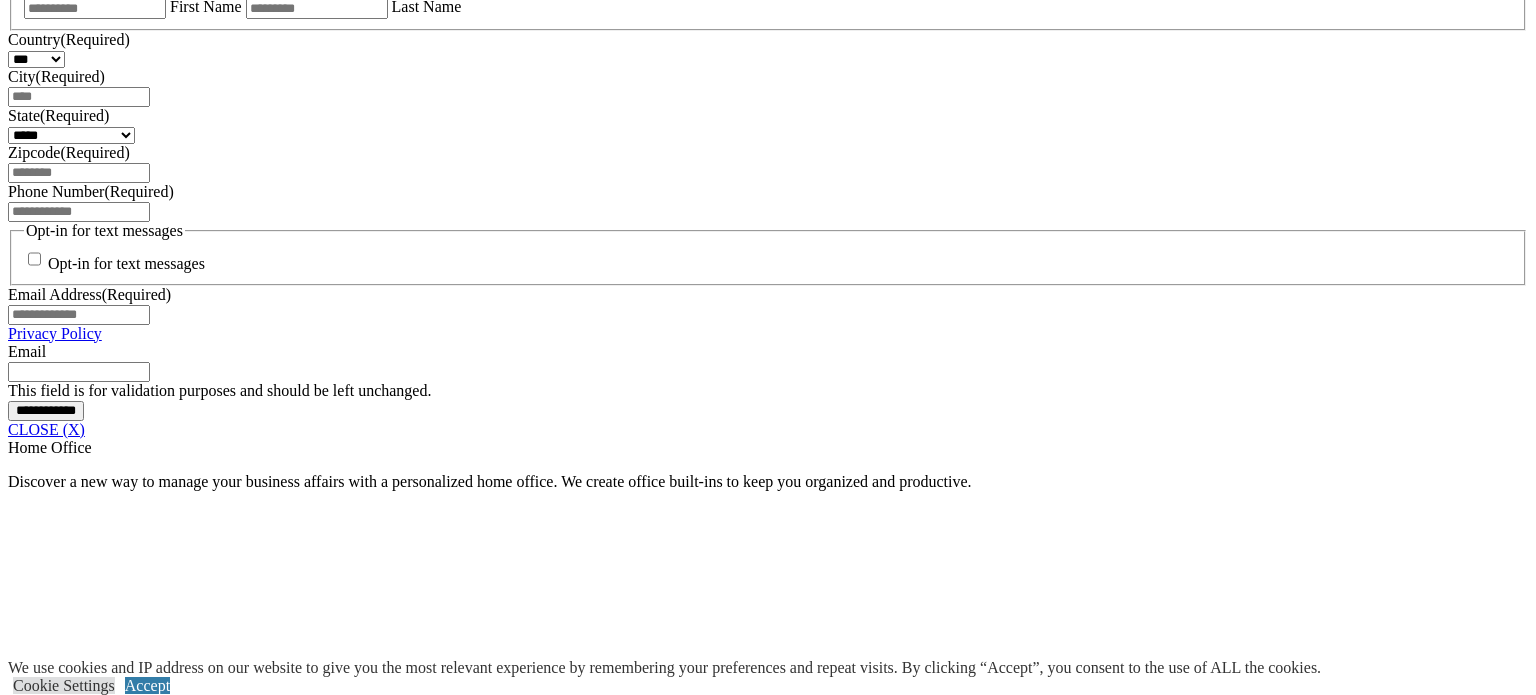 click at bounding box center (8, 37160) 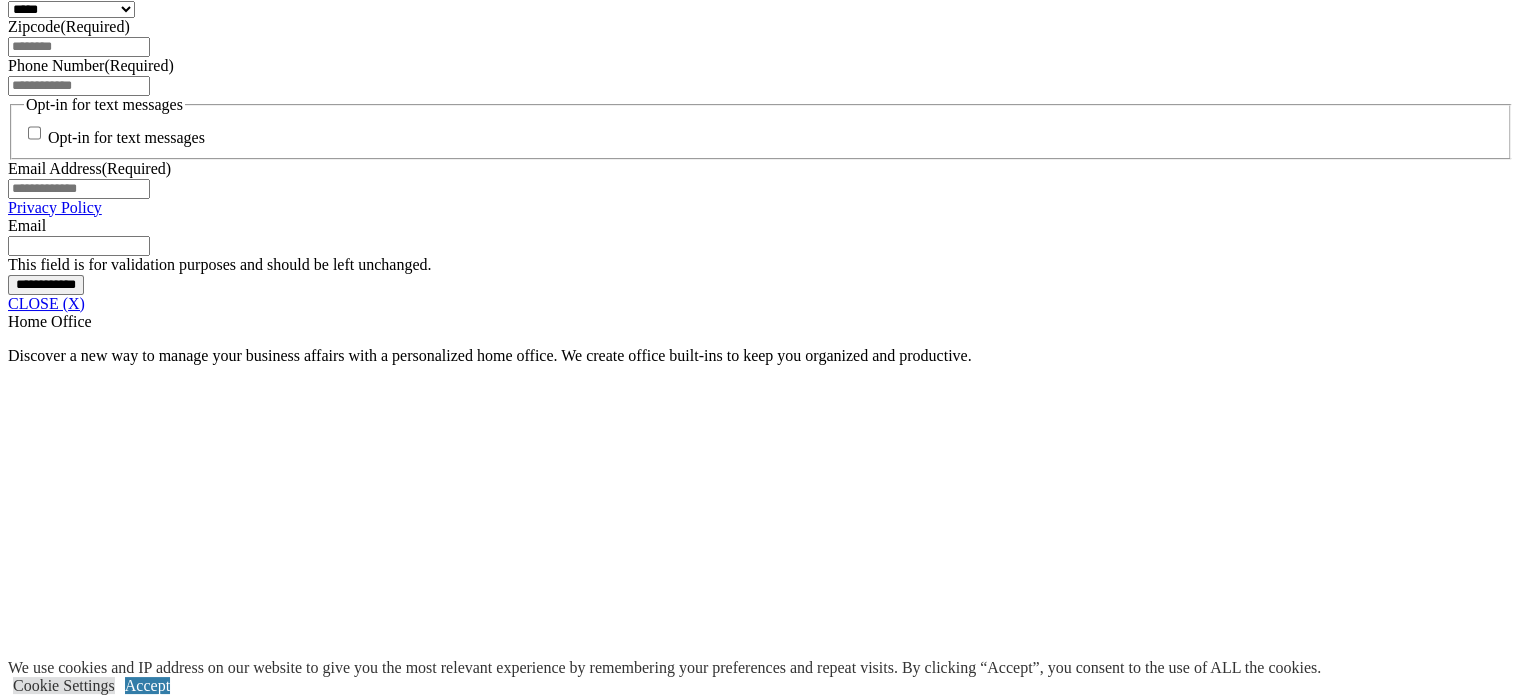 scroll, scrollTop: 1548, scrollLeft: 0, axis: vertical 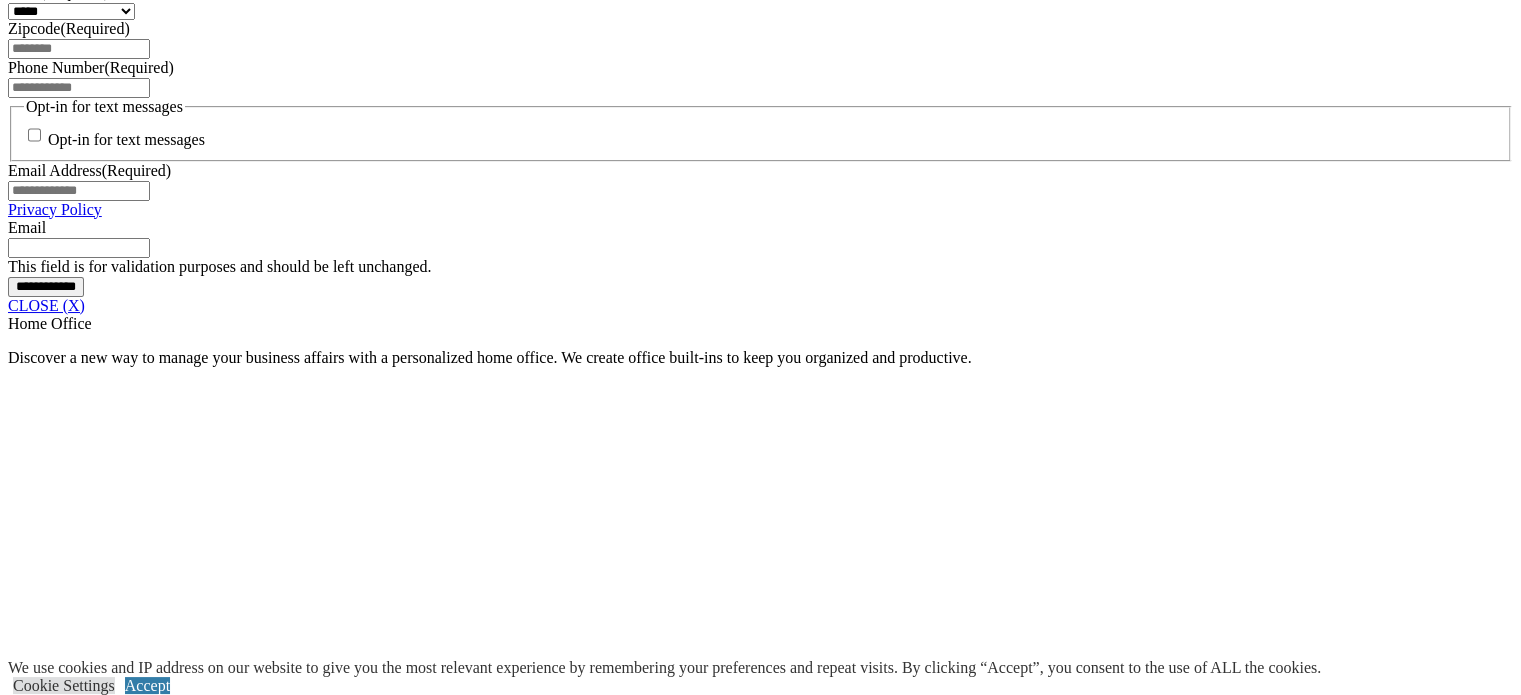 click at bounding box center (330, 1833) 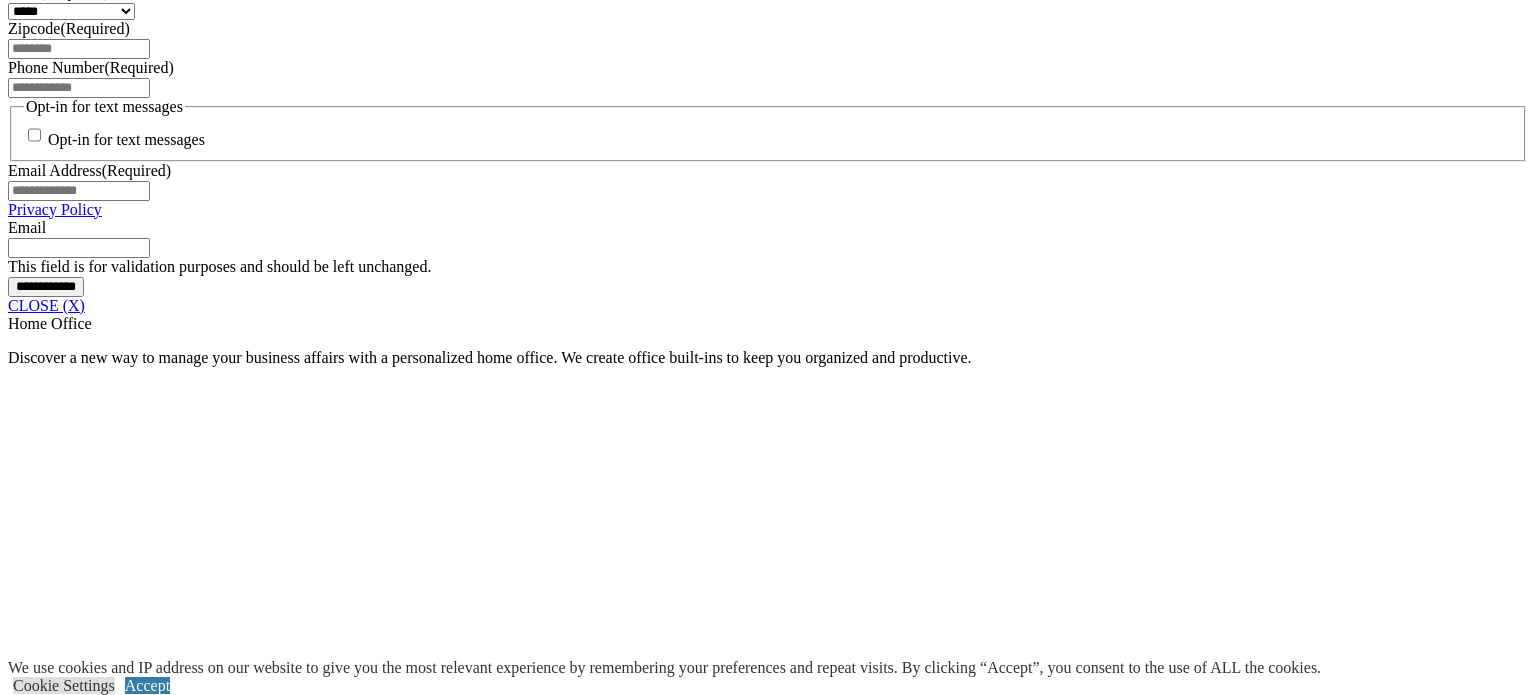 click at bounding box center [8, 37036] 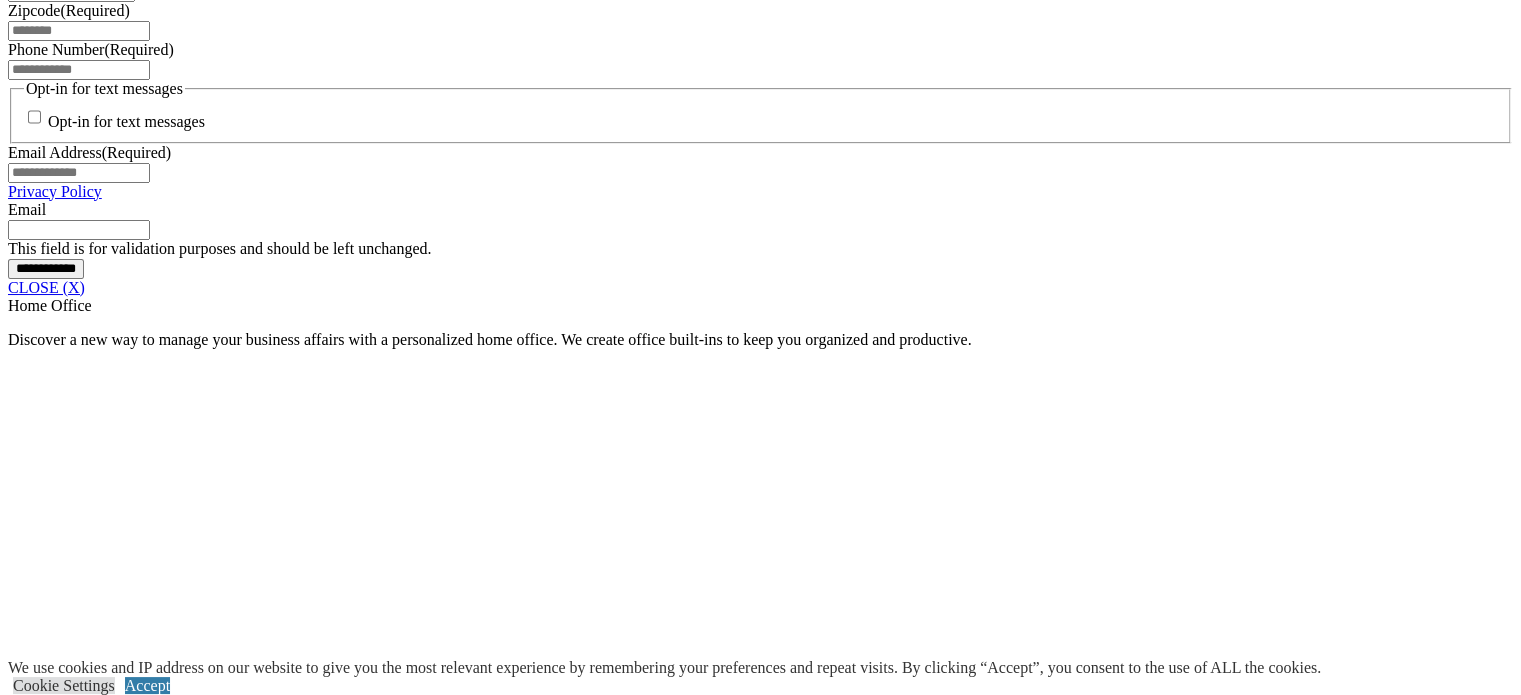 click on "Wine & Pantry" at bounding box center (136, -320) 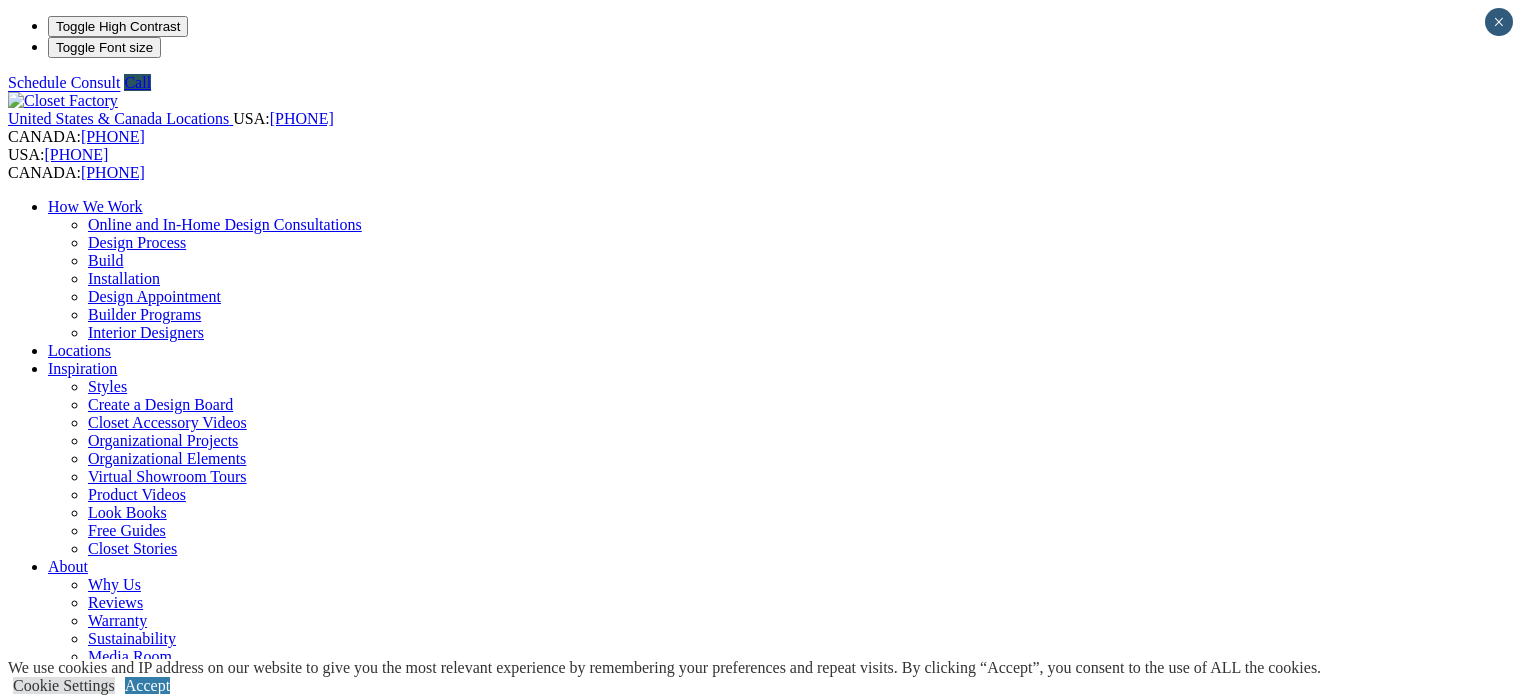 scroll, scrollTop: 0, scrollLeft: 0, axis: both 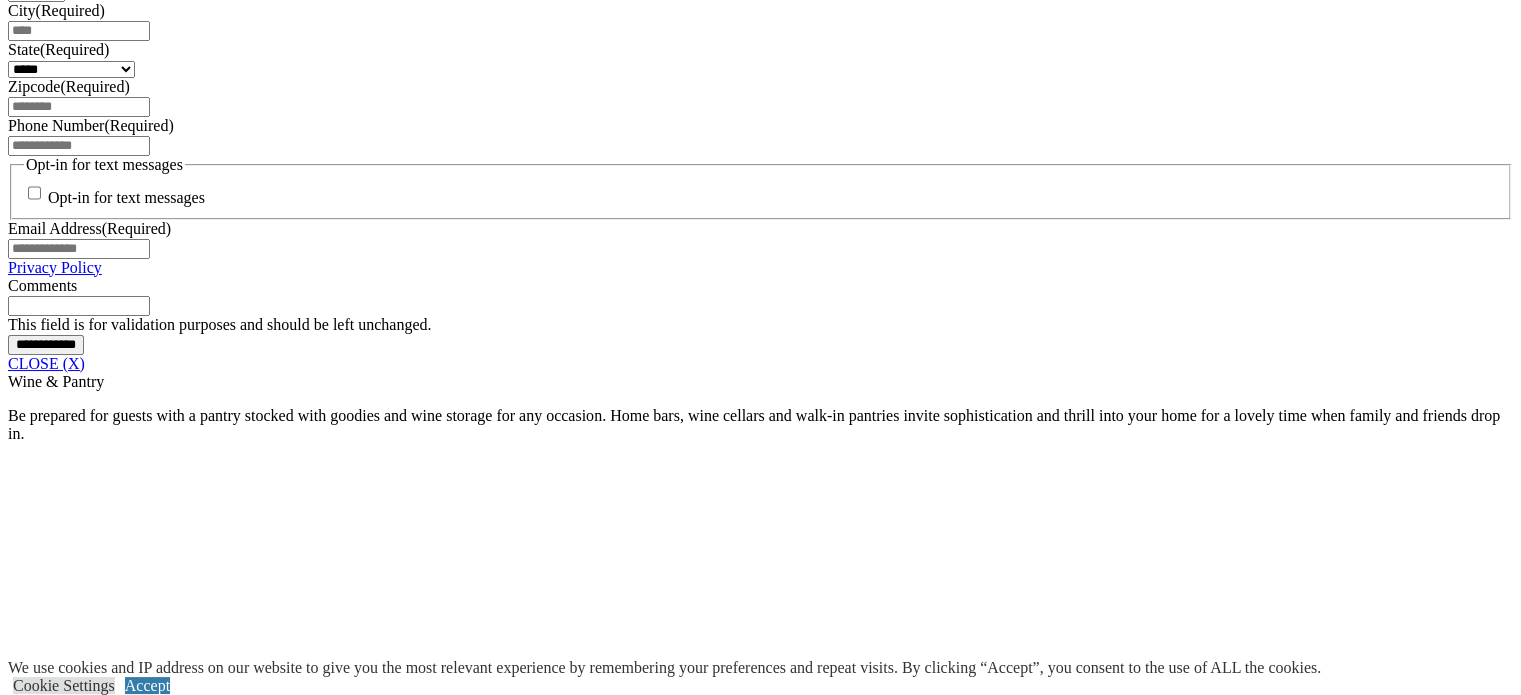 click at bounding box center [98, 1737] 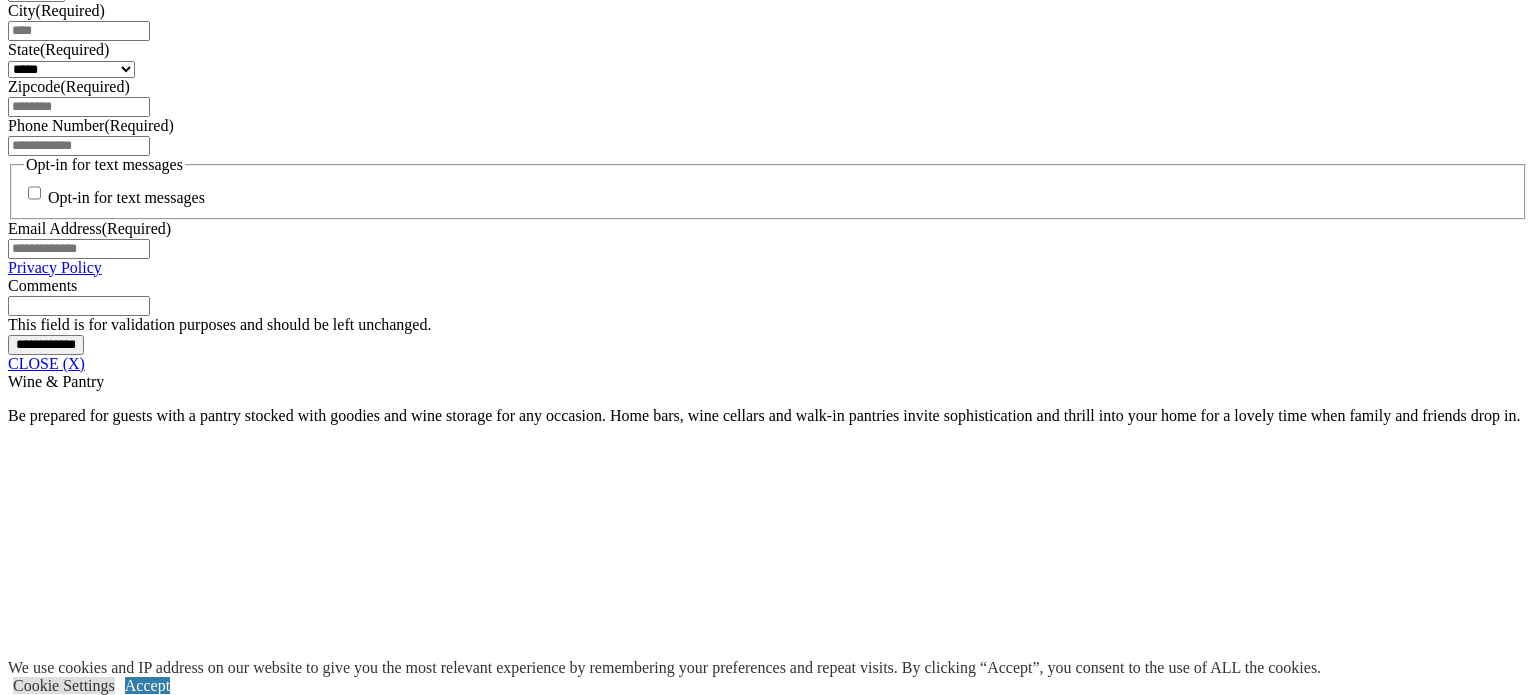 click at bounding box center (8, 38715) 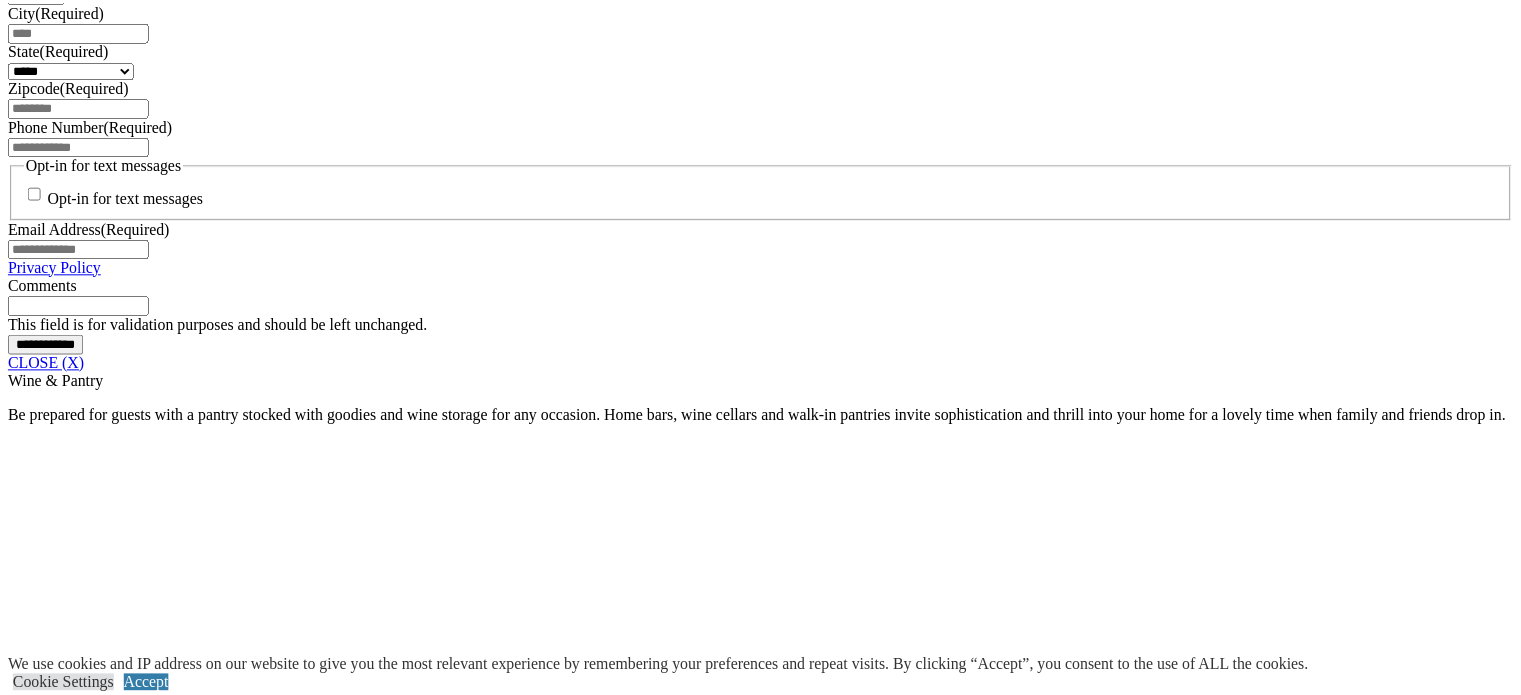 scroll, scrollTop: 2049, scrollLeft: 0, axis: vertical 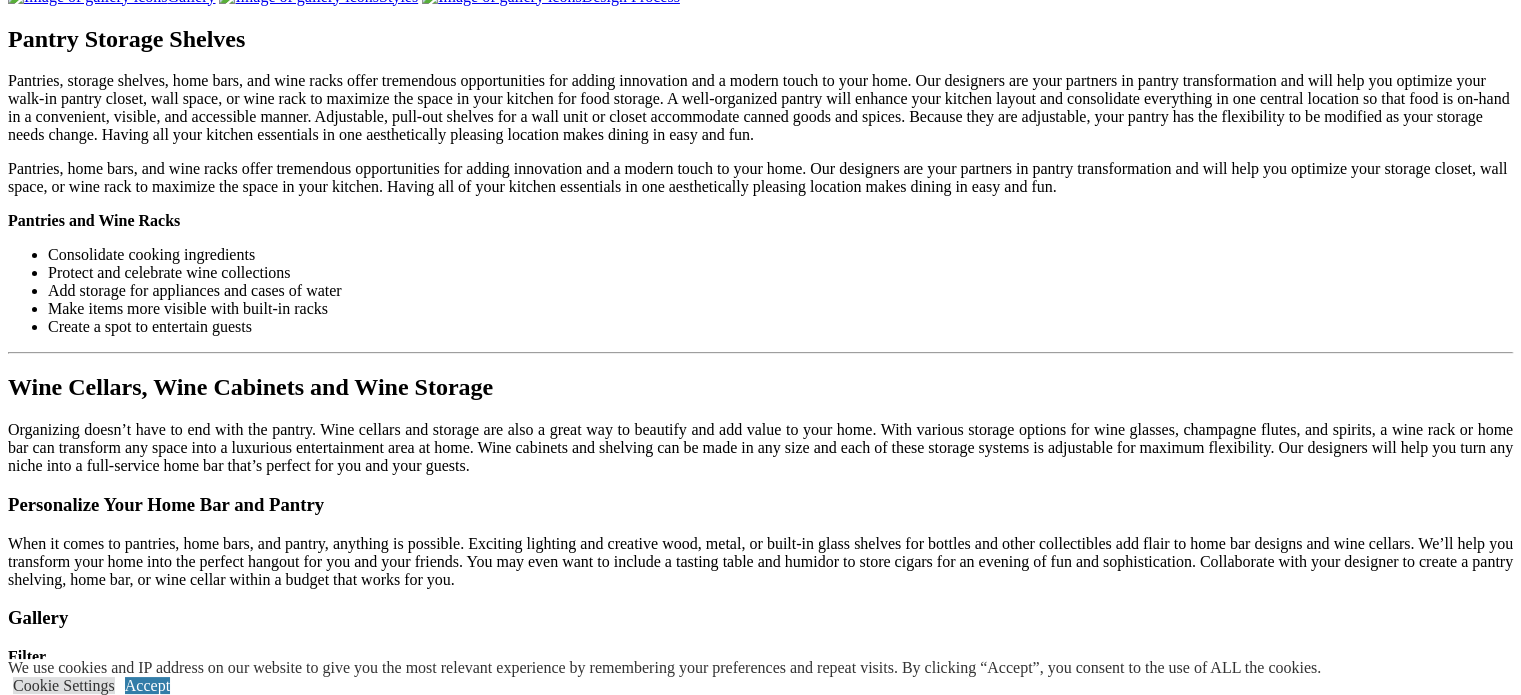 click on "Home Library" at bounding box center [133, -1055] 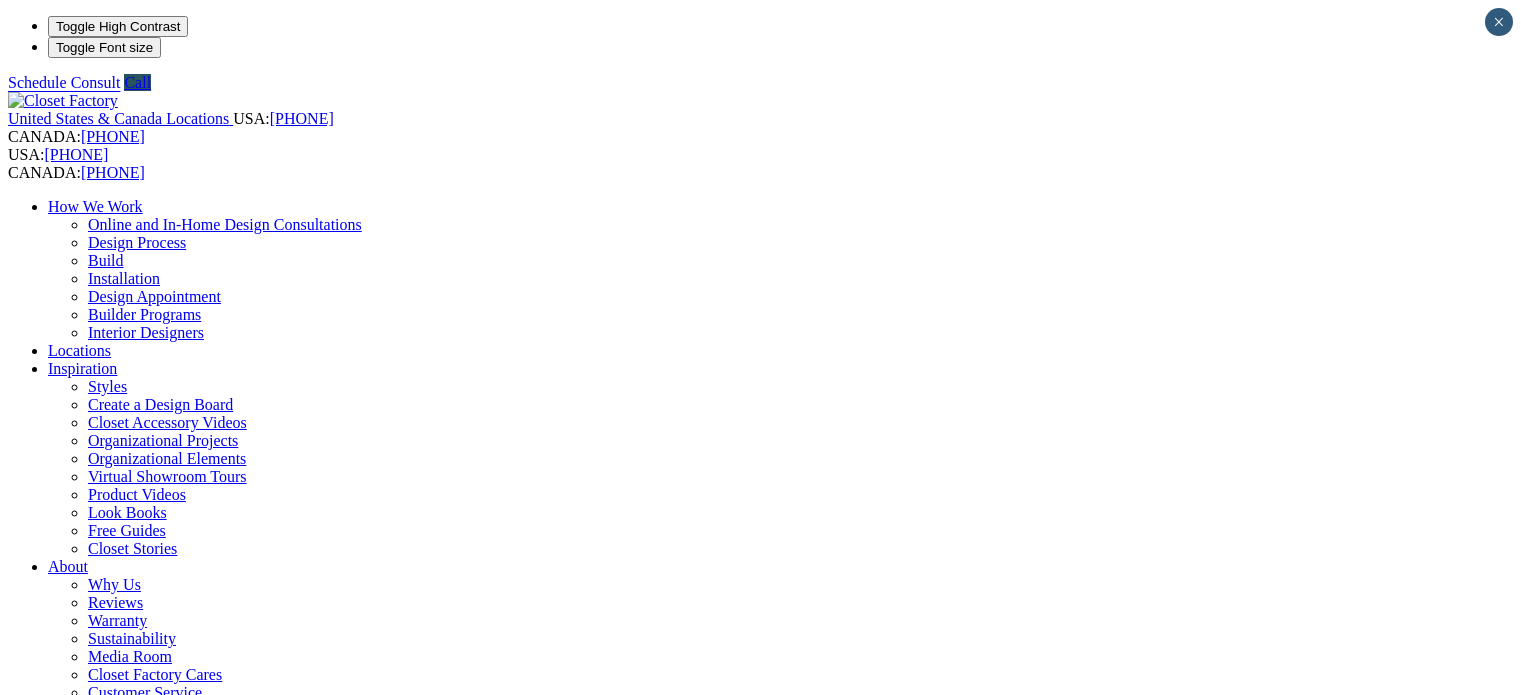 scroll, scrollTop: 0, scrollLeft: 0, axis: both 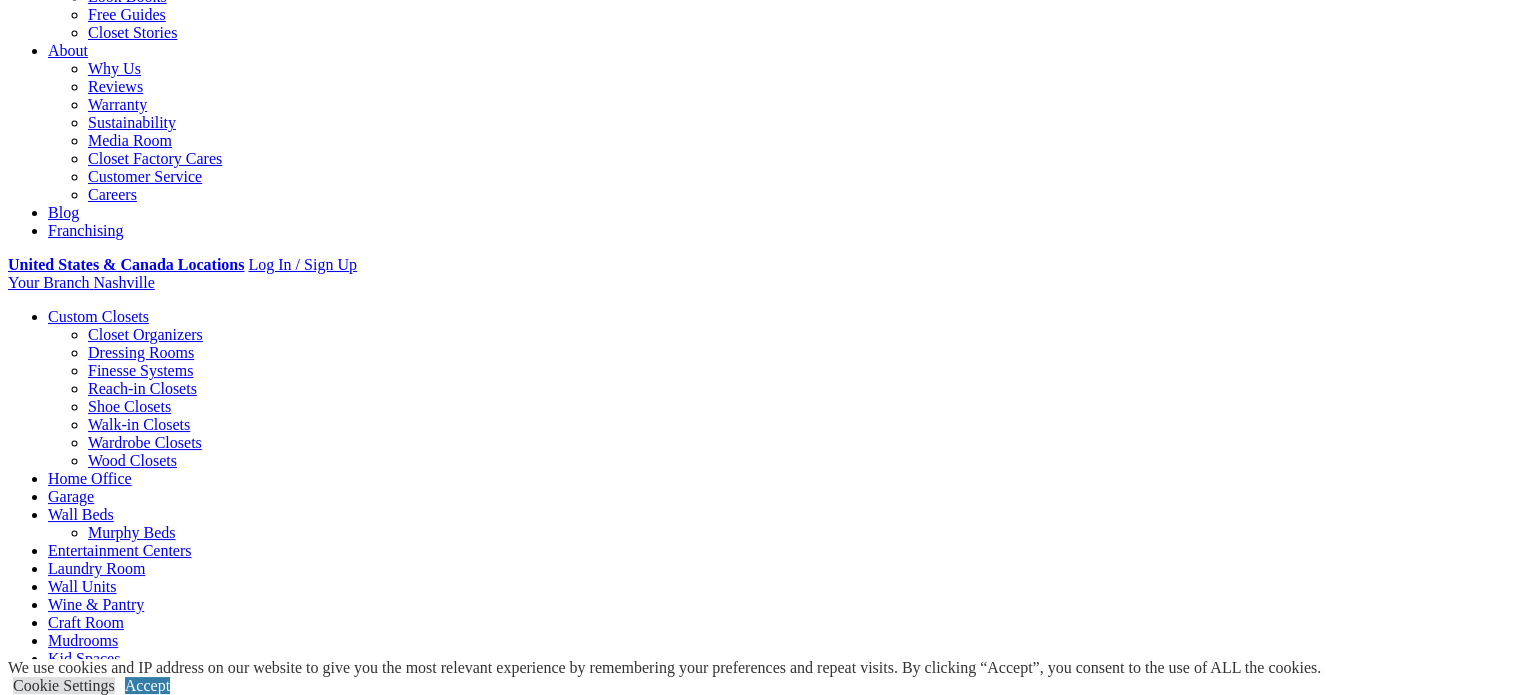 click on "Gallery" at bounding box center (111, 1903) 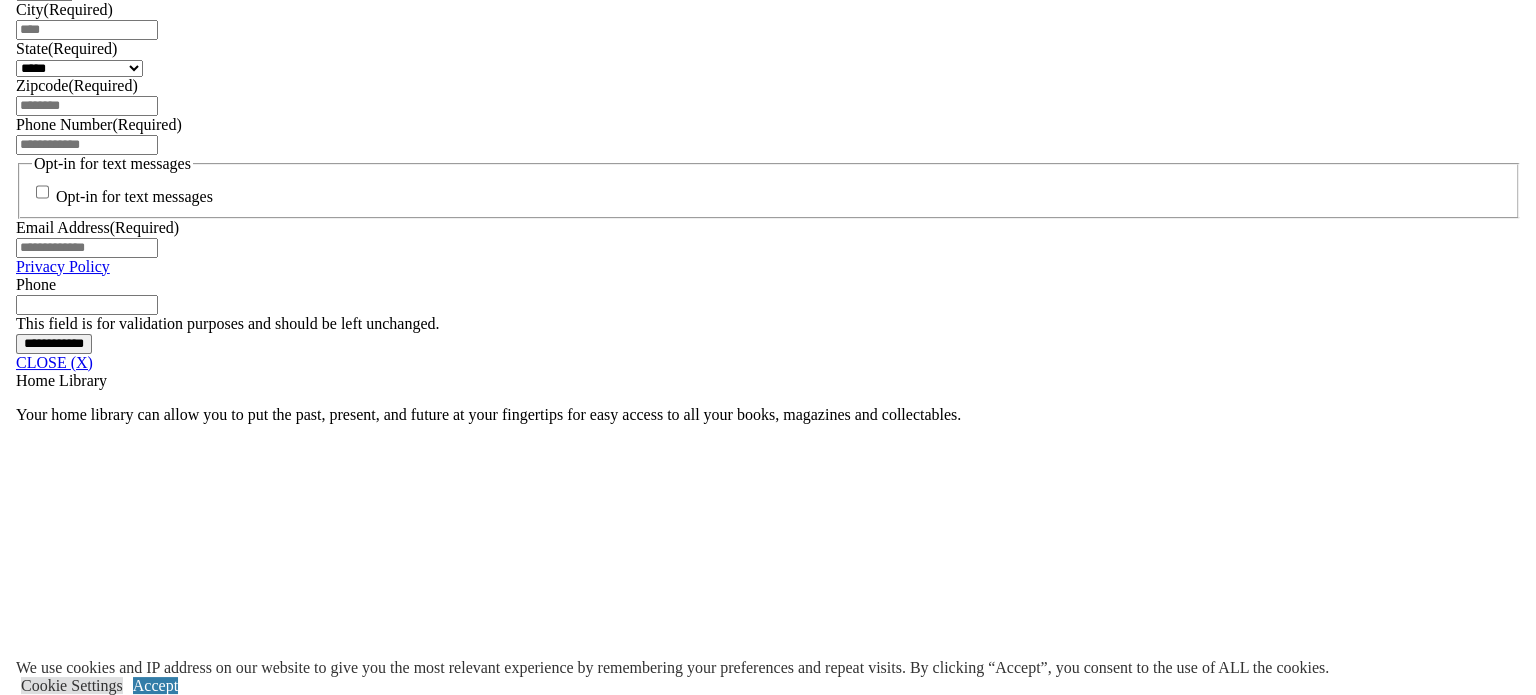 scroll, scrollTop: 1493, scrollLeft: 0, axis: vertical 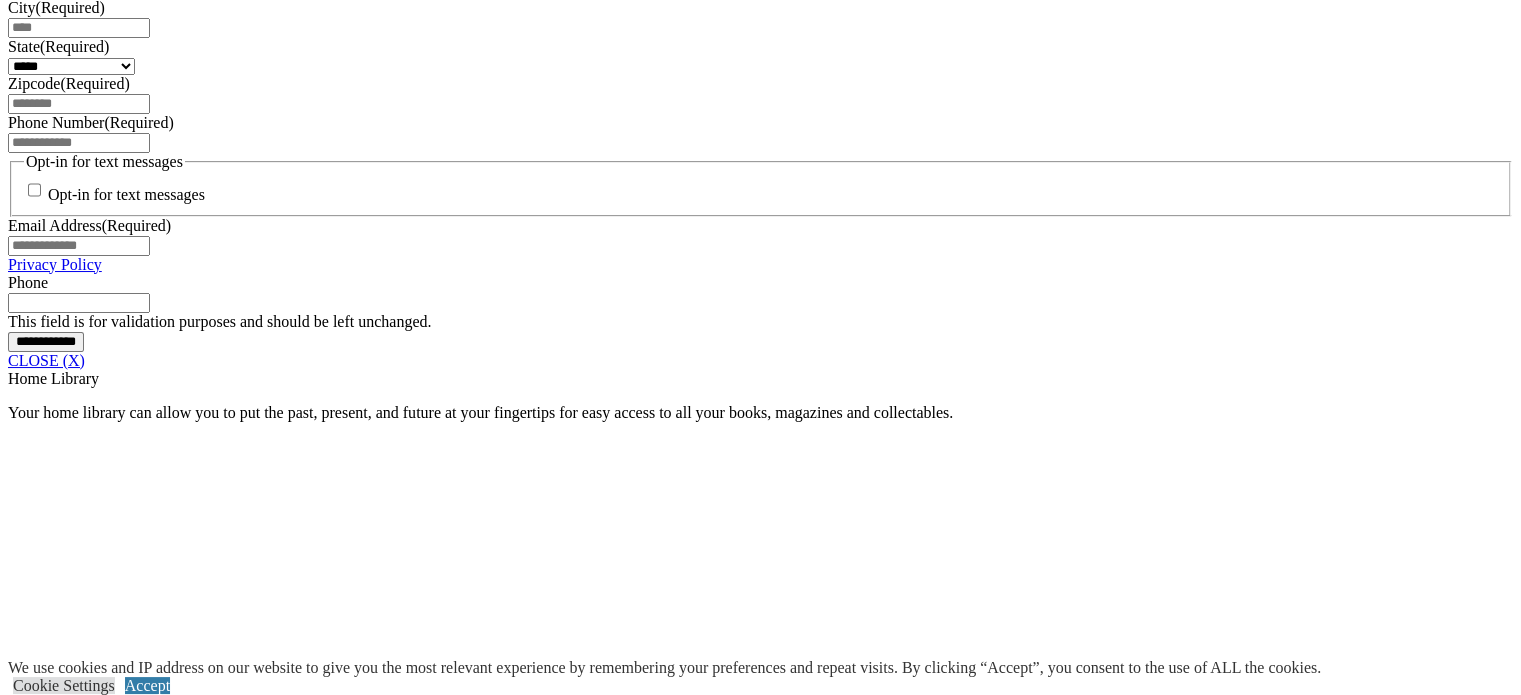 click at bounding box center (116, 1748) 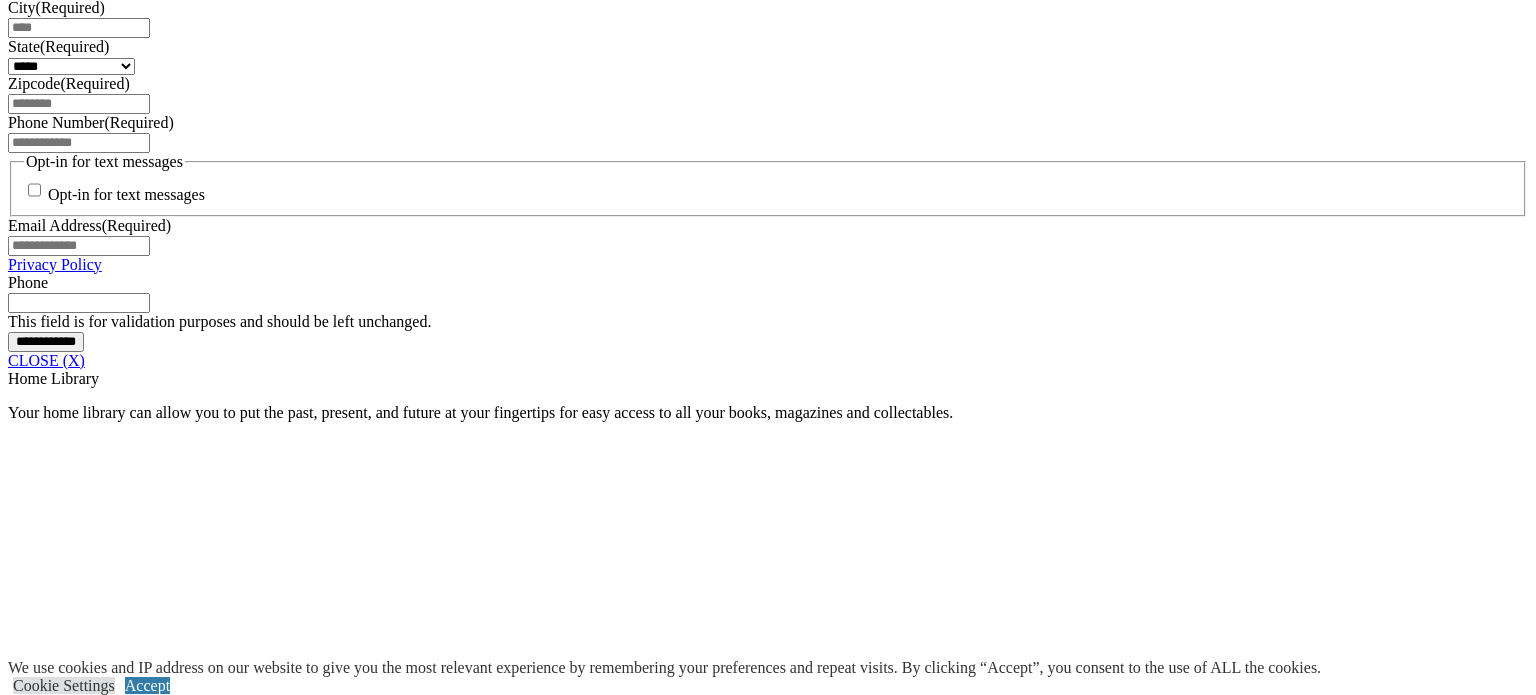 click at bounding box center [8, 33884] 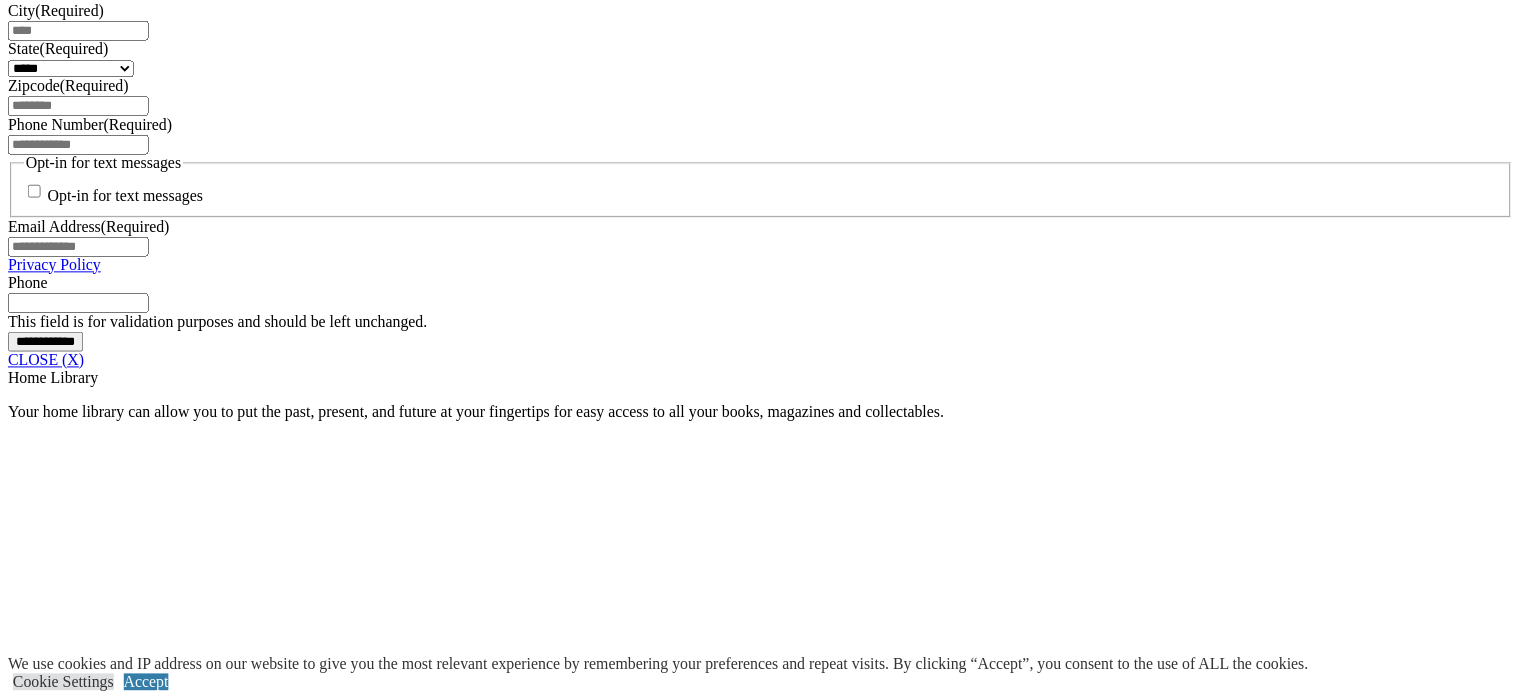 scroll, scrollTop: 1571, scrollLeft: 0, axis: vertical 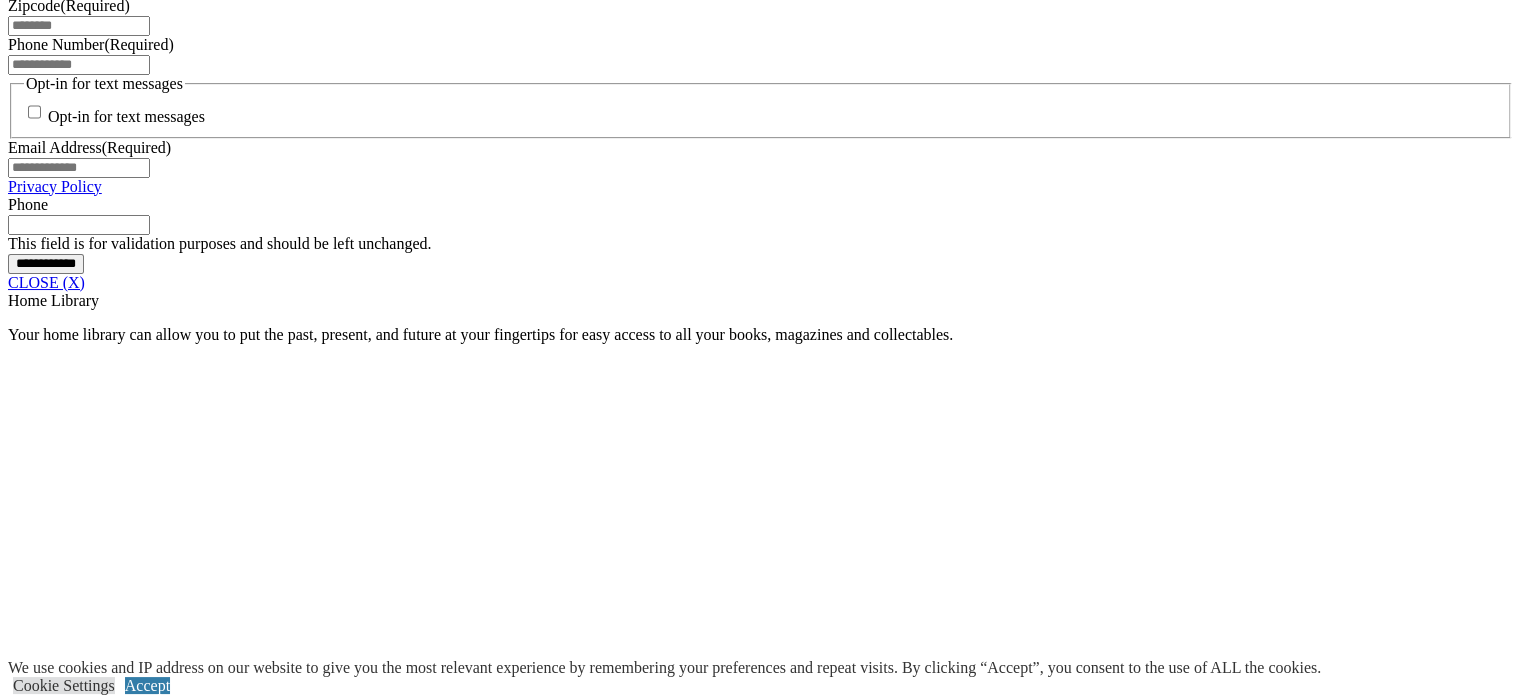 click on "Mudrooms" at bounding box center [123, -289] 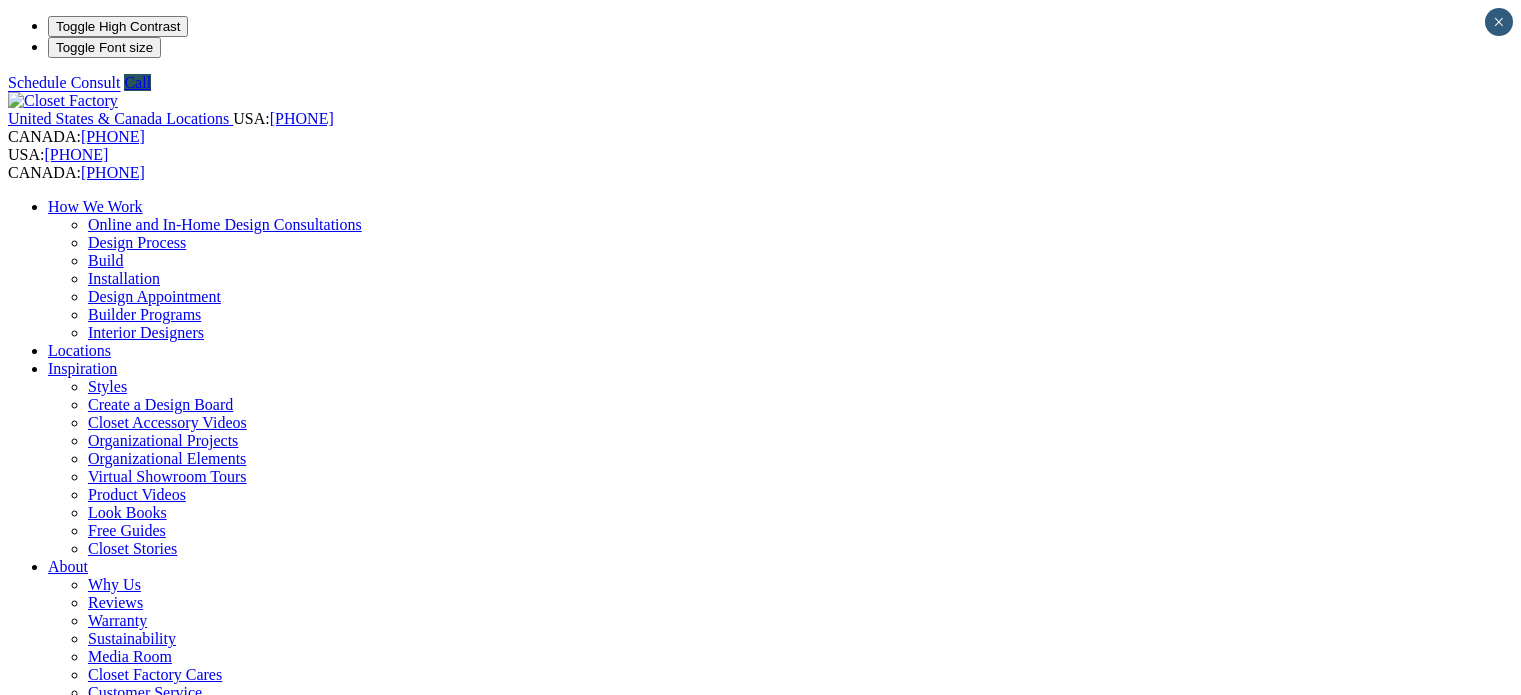 scroll, scrollTop: 0, scrollLeft: 0, axis: both 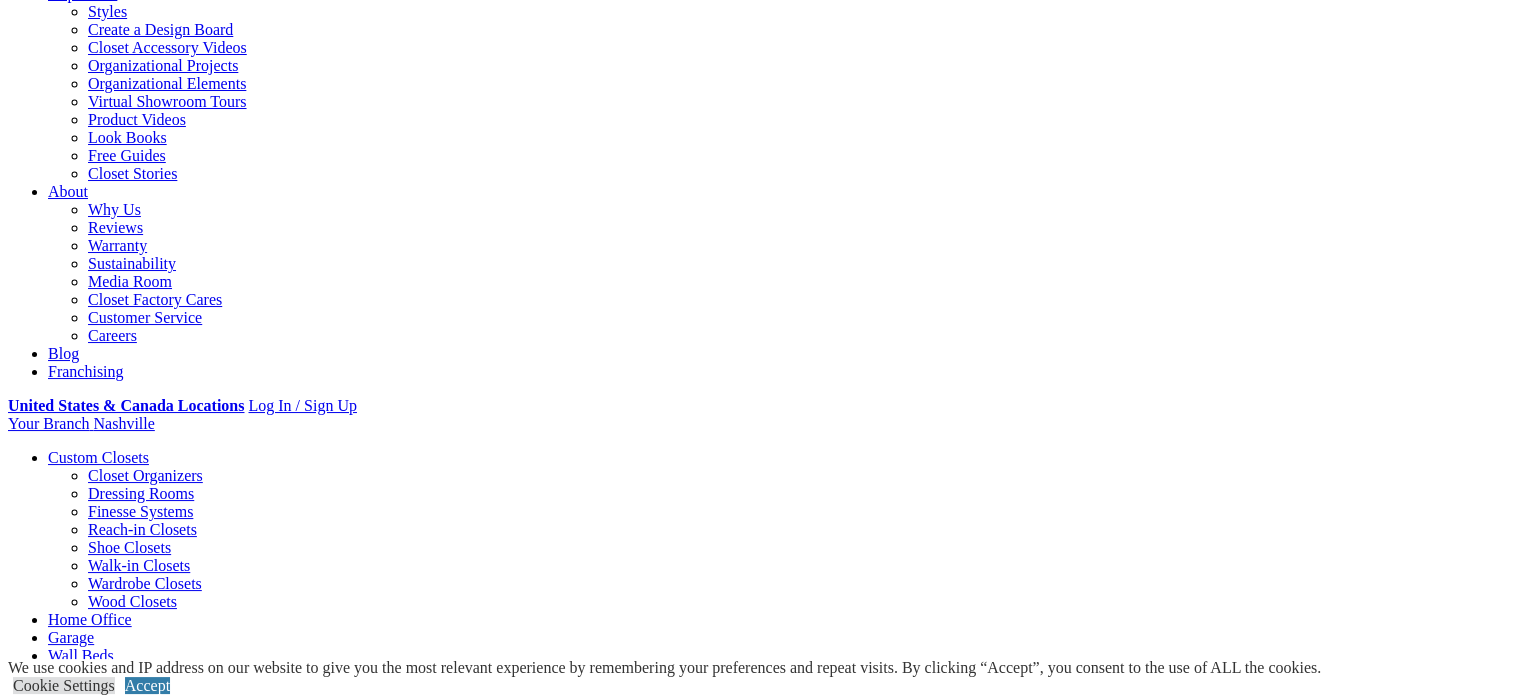 click on "Gallery" at bounding box center [111, 2098] 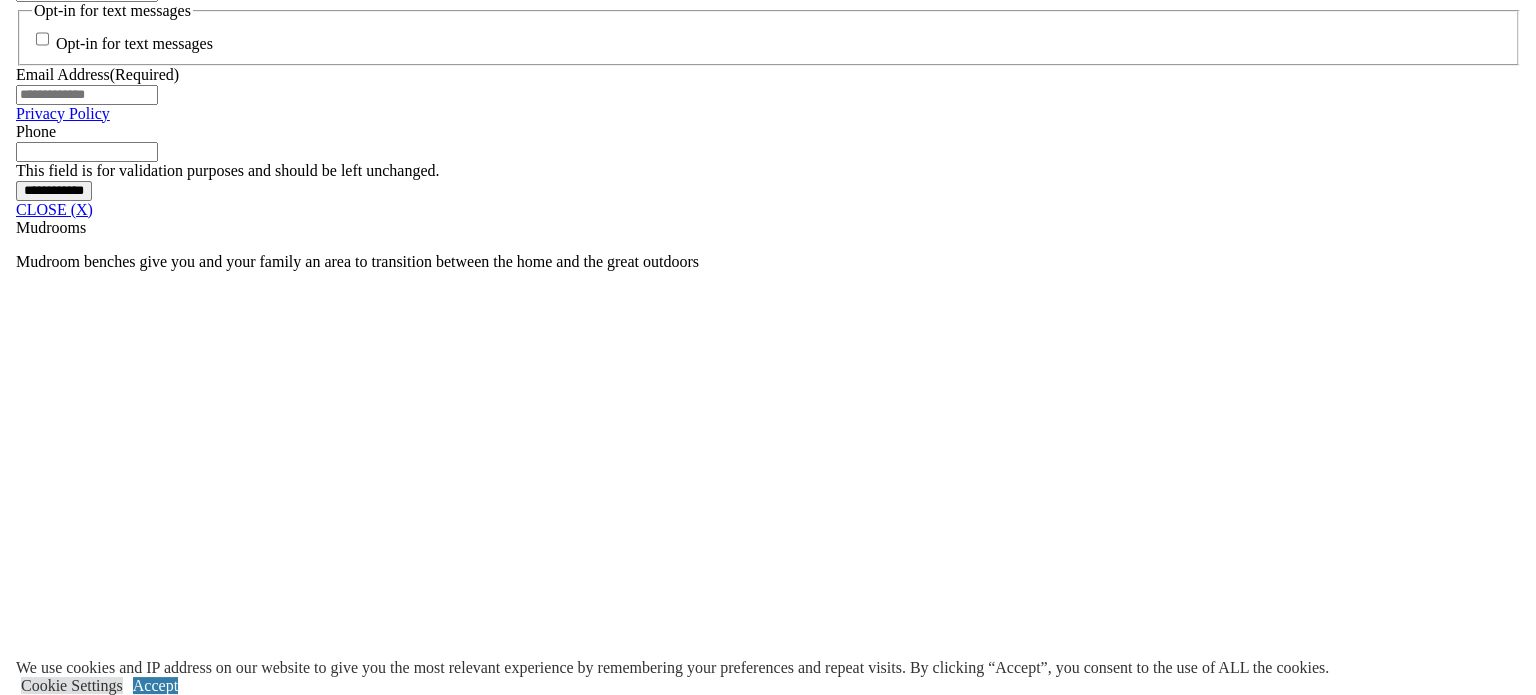 scroll, scrollTop: 1643, scrollLeft: 0, axis: vertical 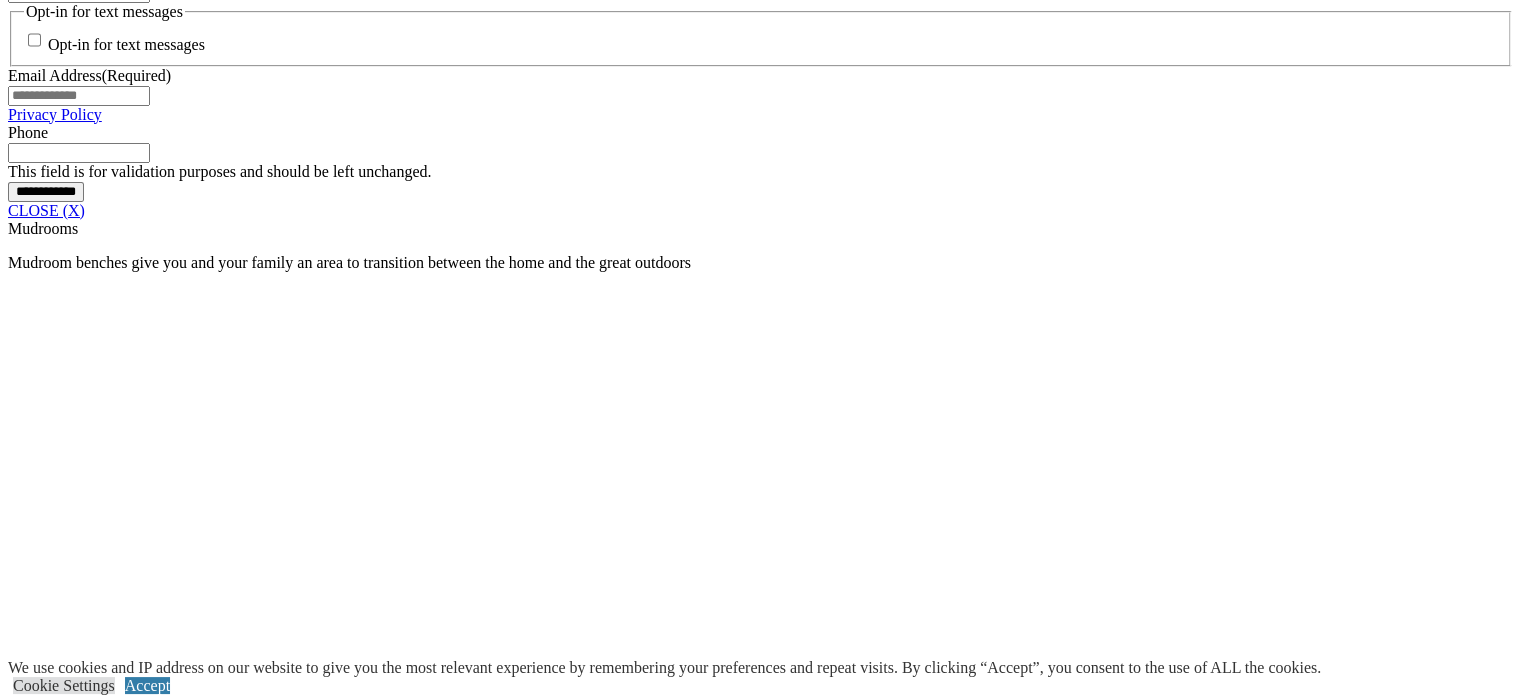 click at bounding box center (199, 1715) 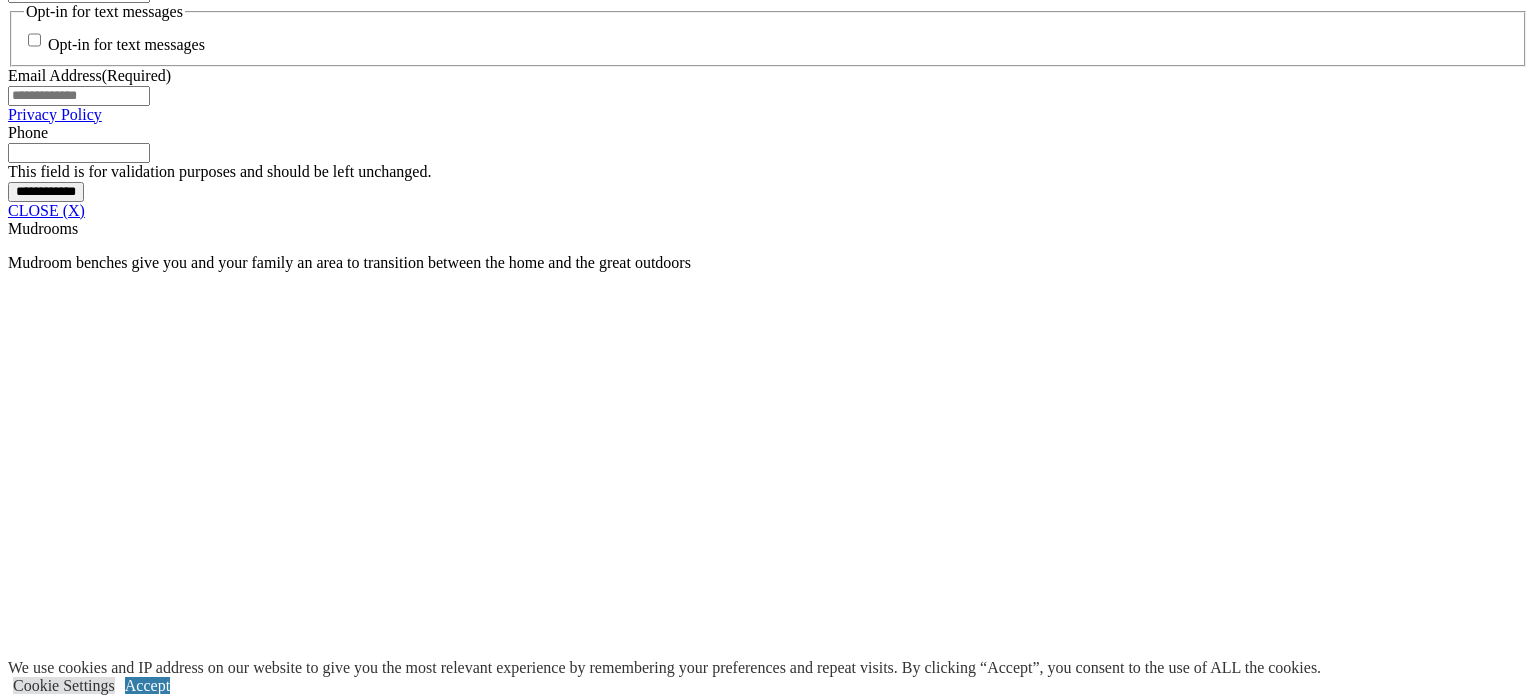 click at bounding box center [8, 33974] 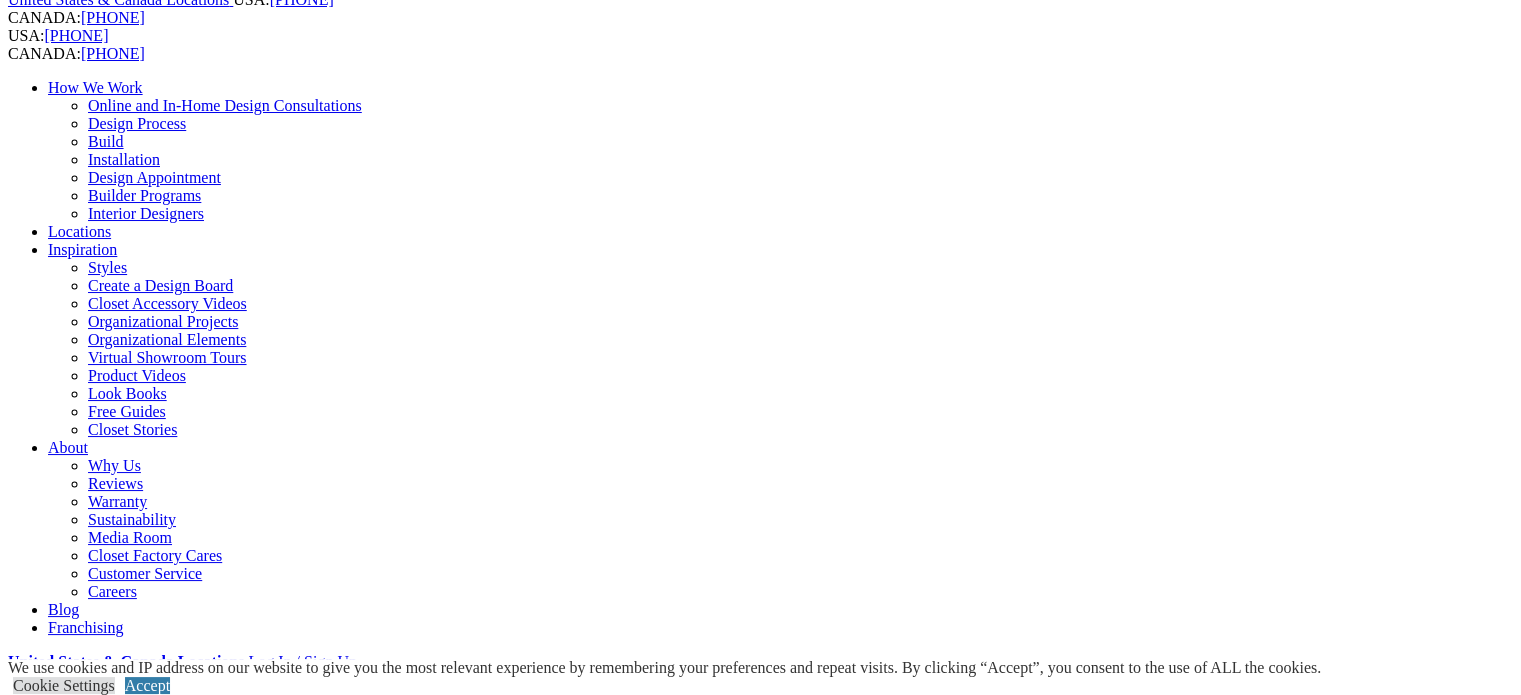 scroll, scrollTop: 0, scrollLeft: 0, axis: both 